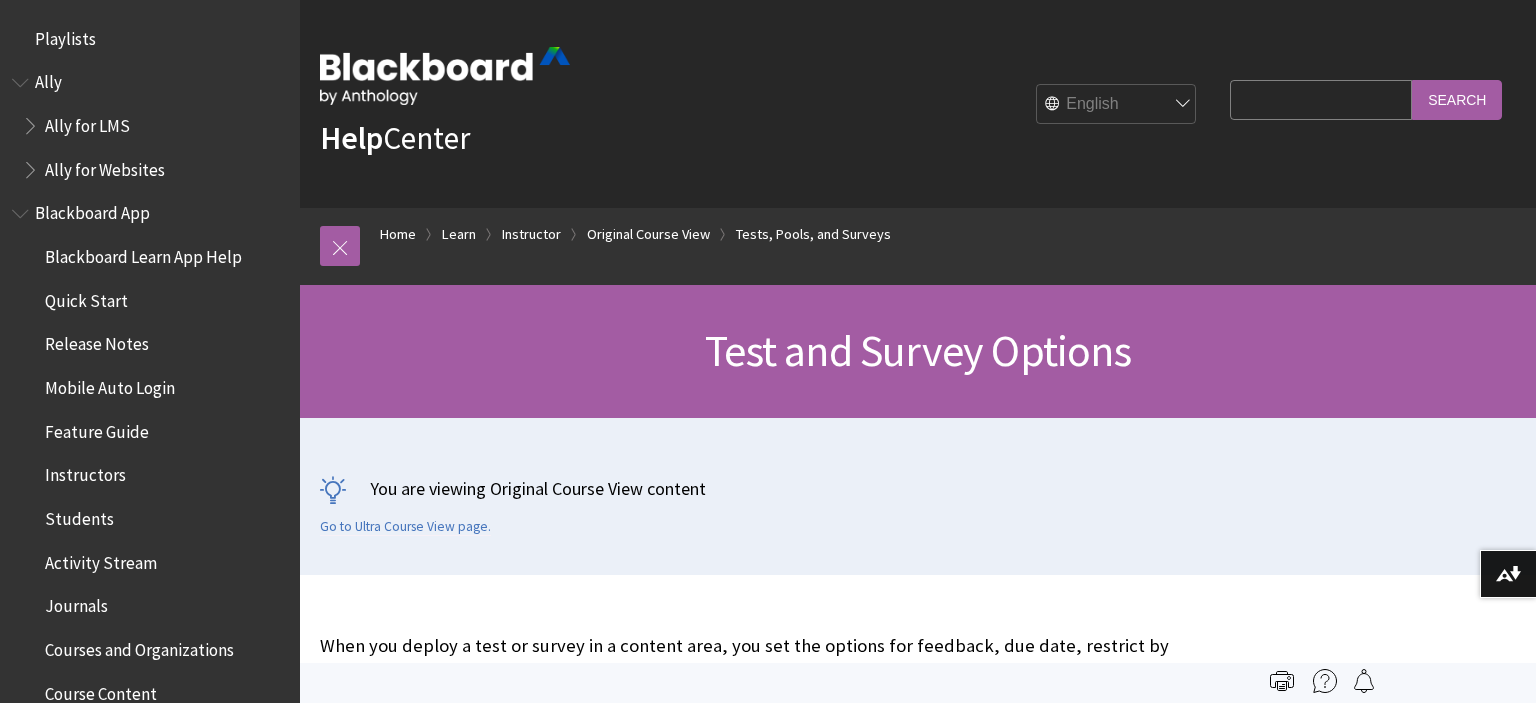 scroll, scrollTop: 422, scrollLeft: 0, axis: vertical 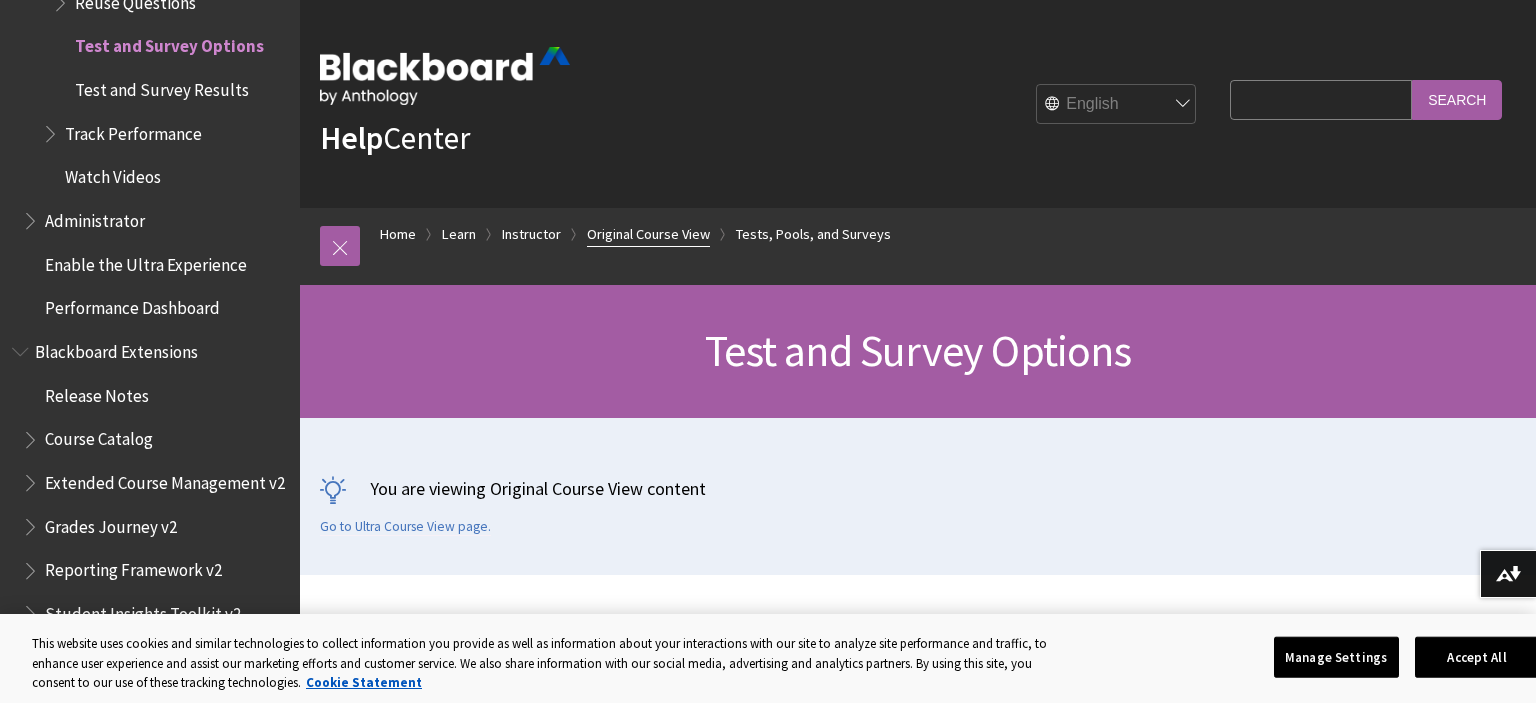click on "Original Course View" at bounding box center (648, 234) 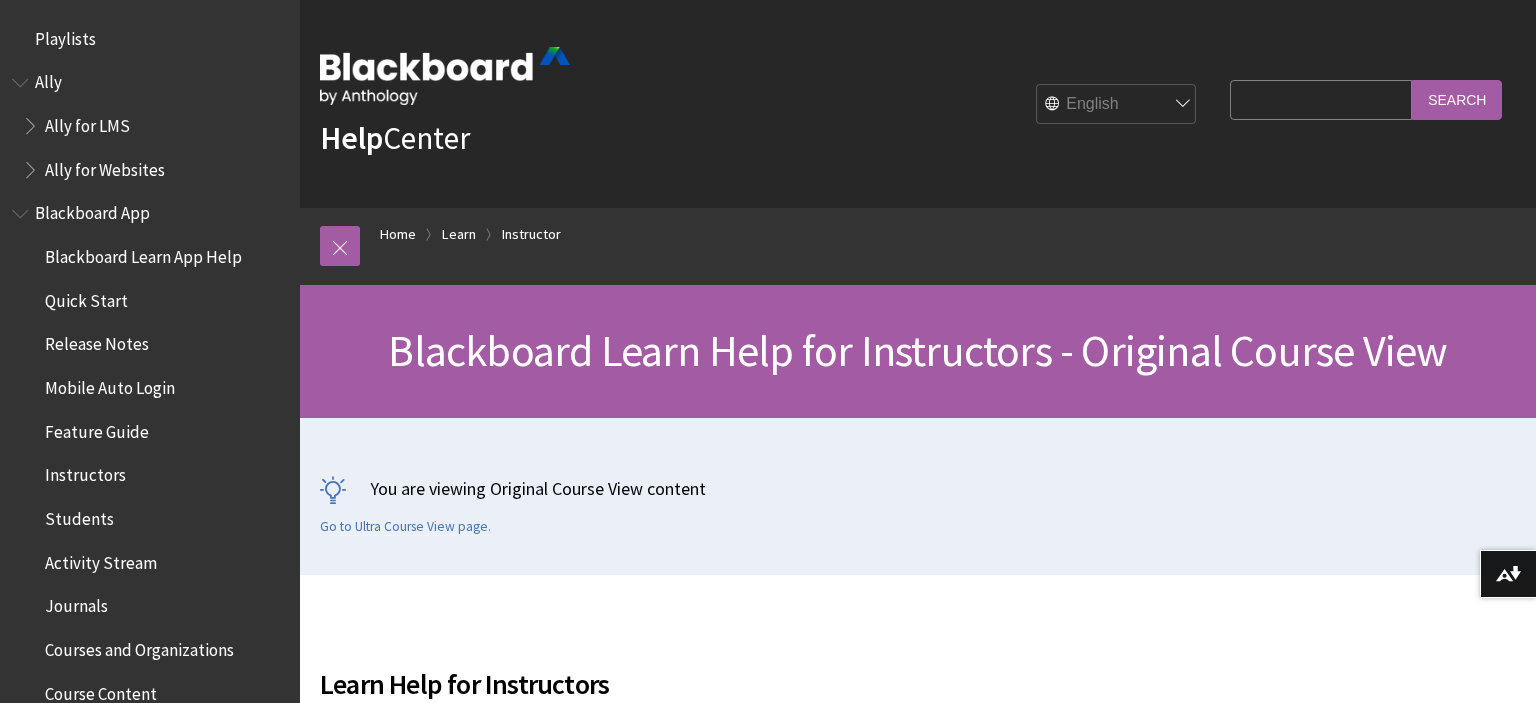 scroll, scrollTop: 634, scrollLeft: 0, axis: vertical 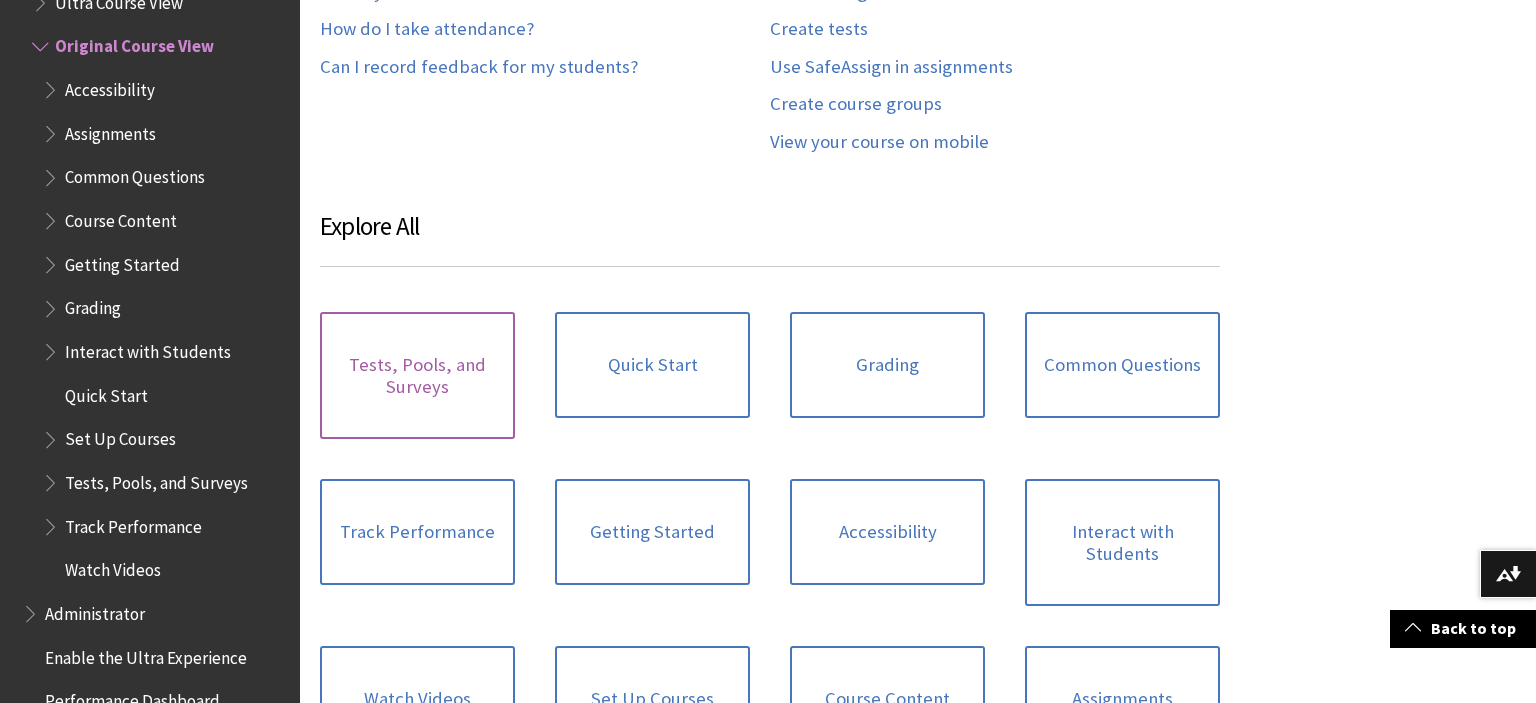 click on "Tests, Pools, and Surveys" at bounding box center (417, 375) 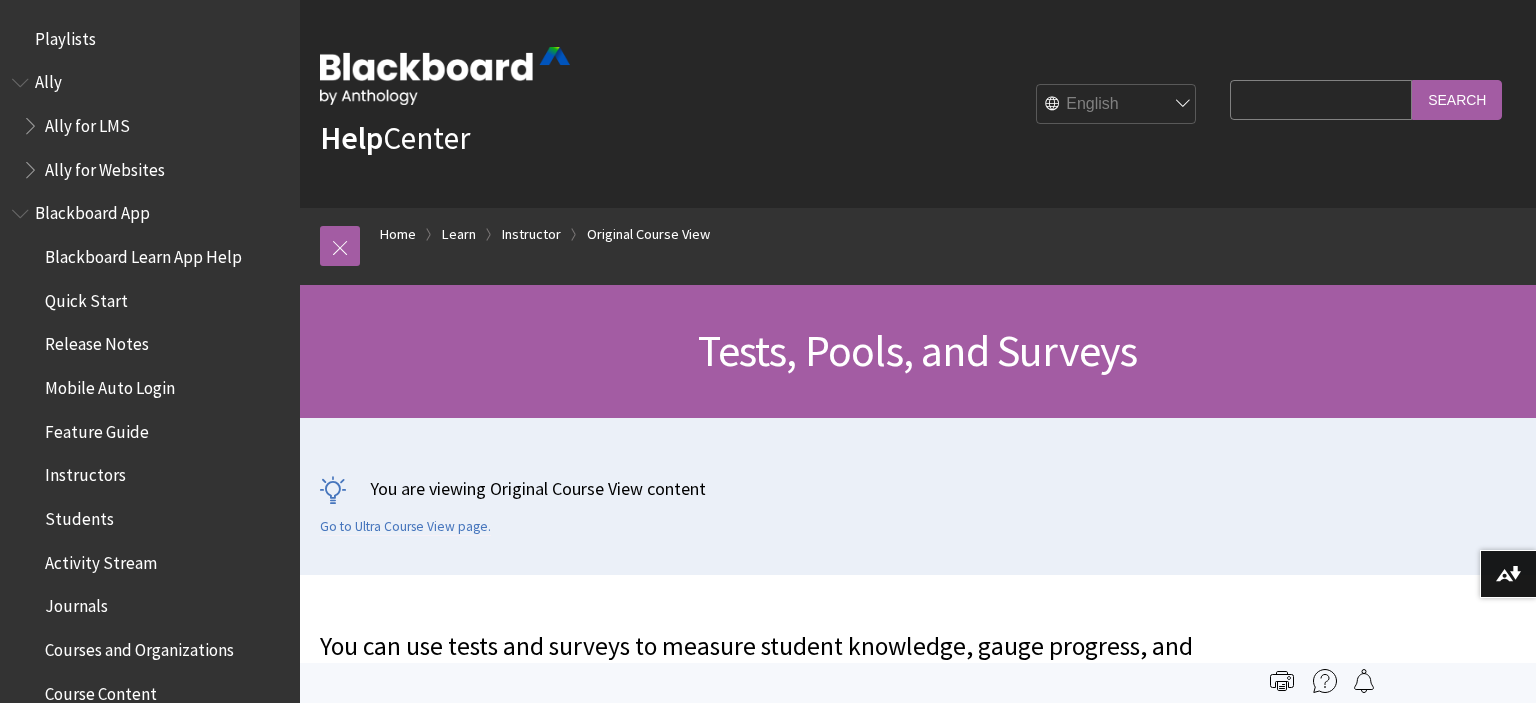 scroll, scrollTop: 0, scrollLeft: 0, axis: both 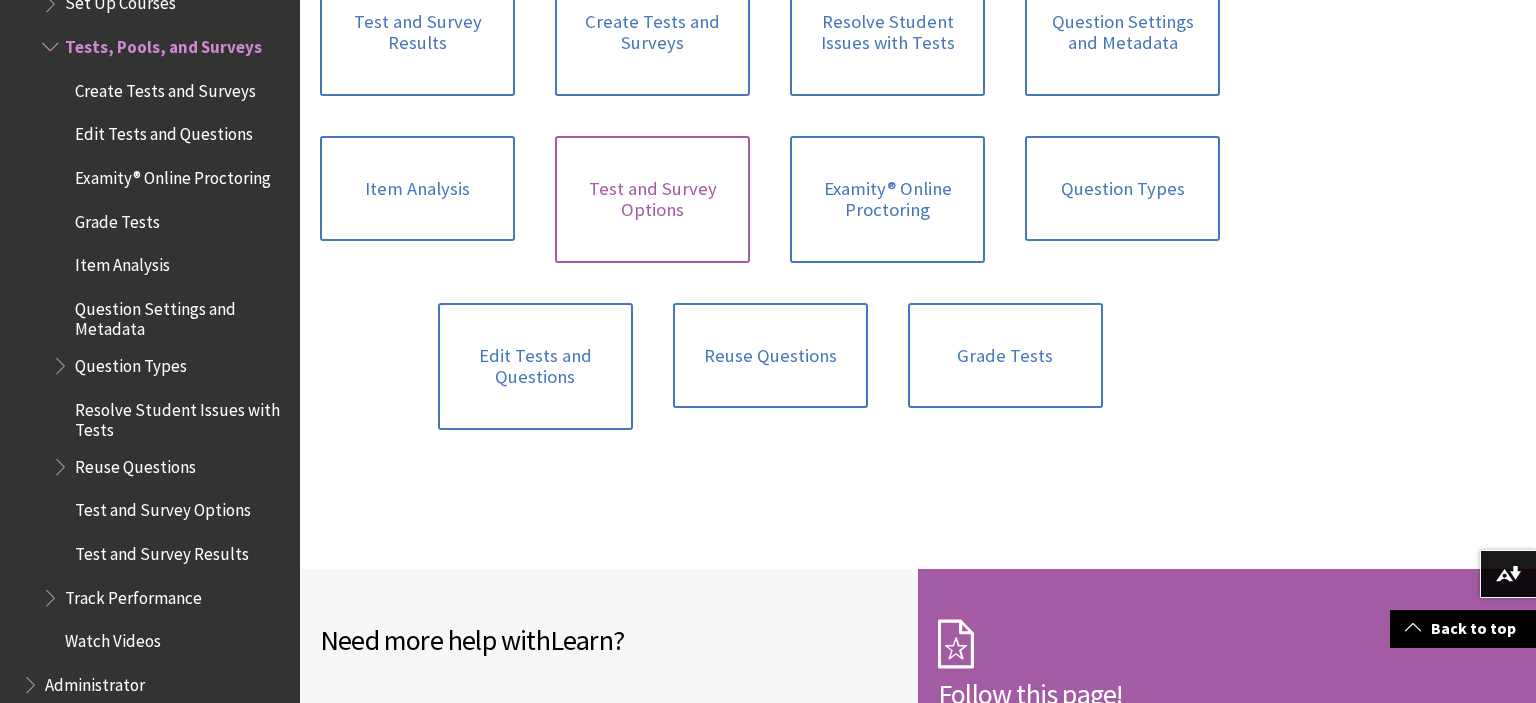 click on "Test and Survey Options" at bounding box center (652, 199) 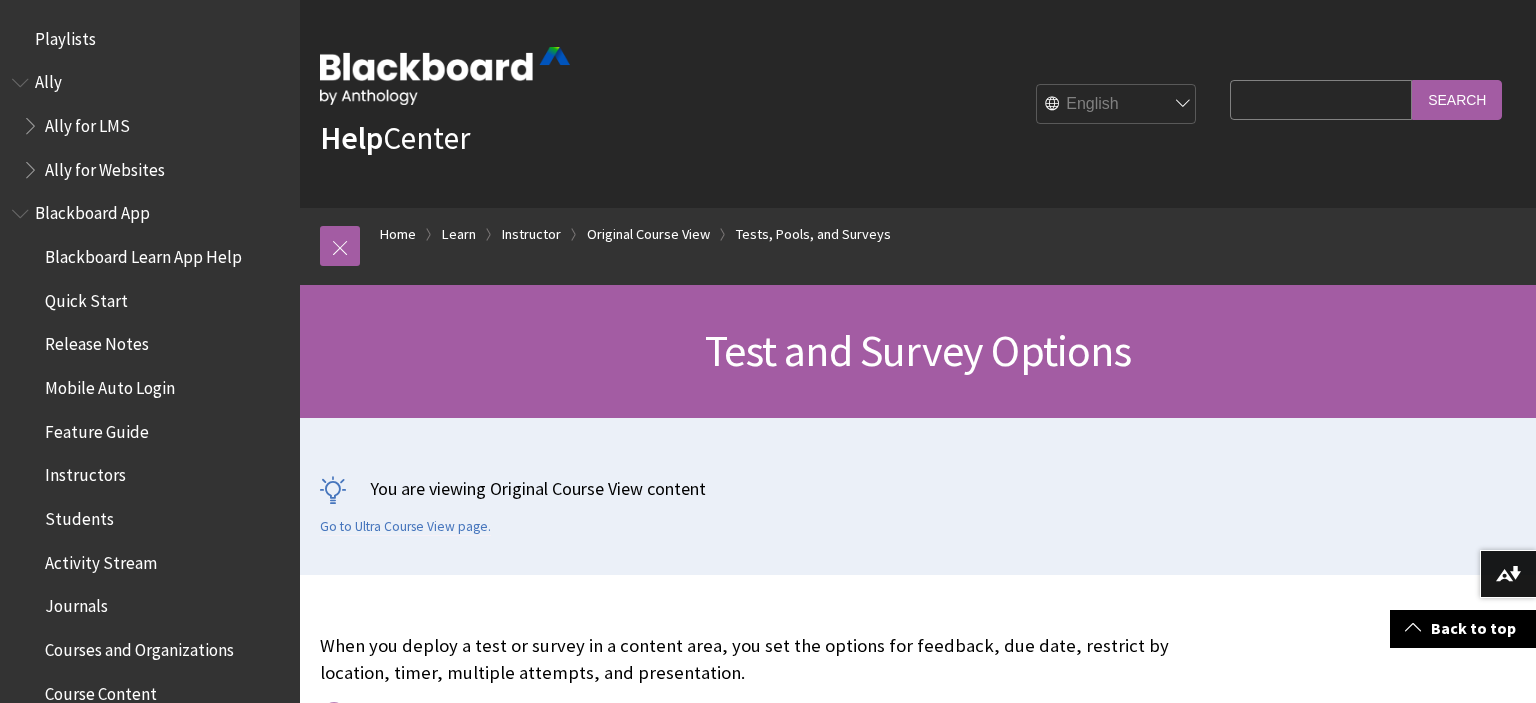 scroll, scrollTop: 528, scrollLeft: 0, axis: vertical 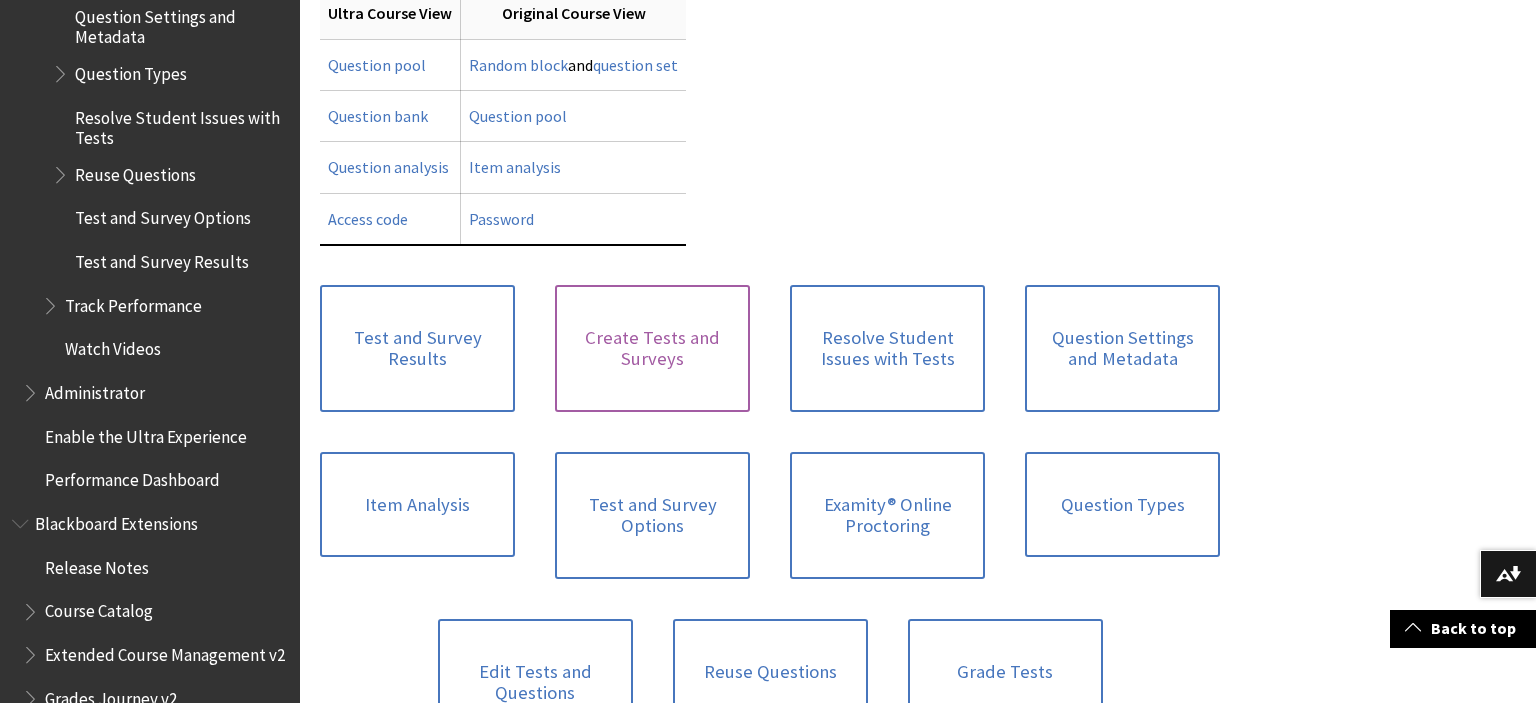 click on "Create Tests and Surveys" at bounding box center (652, 348) 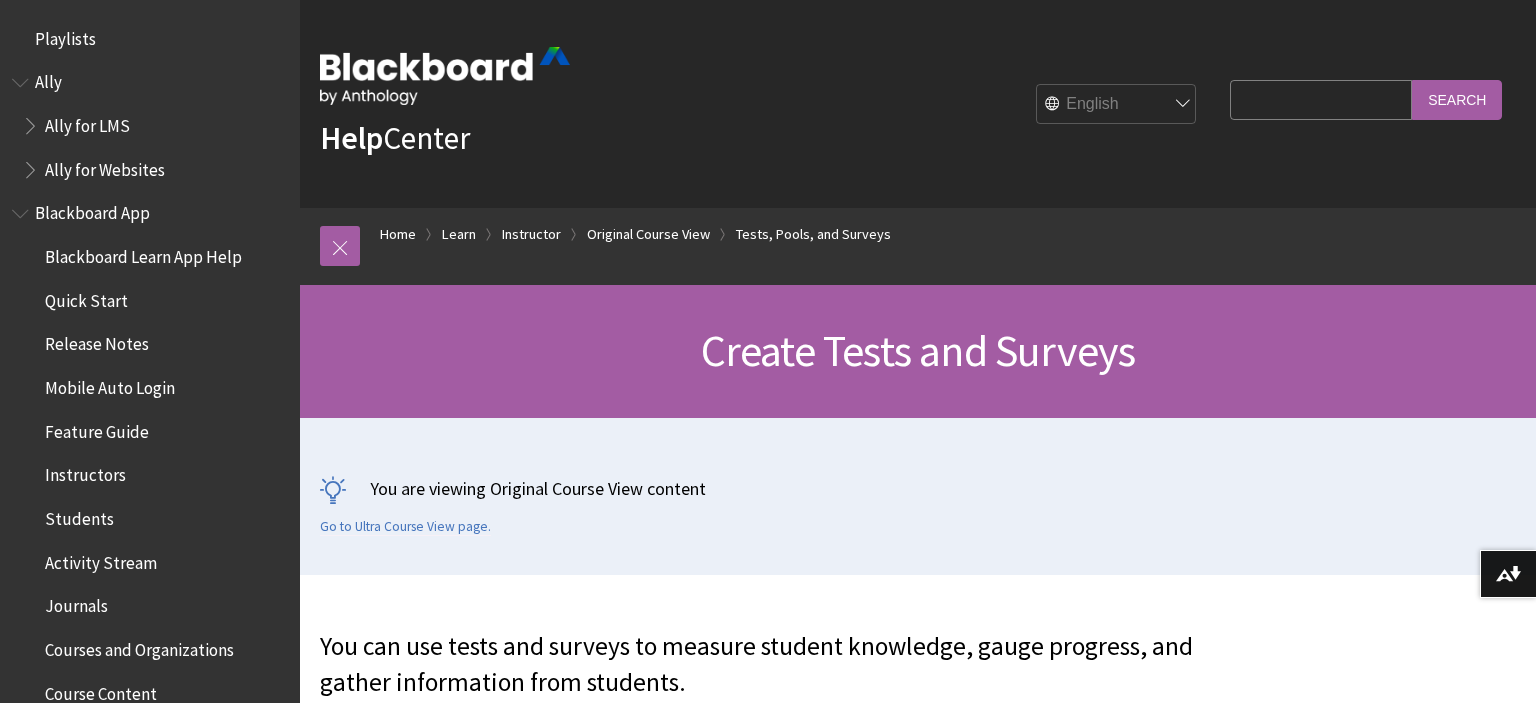 scroll, scrollTop: 422, scrollLeft: 0, axis: vertical 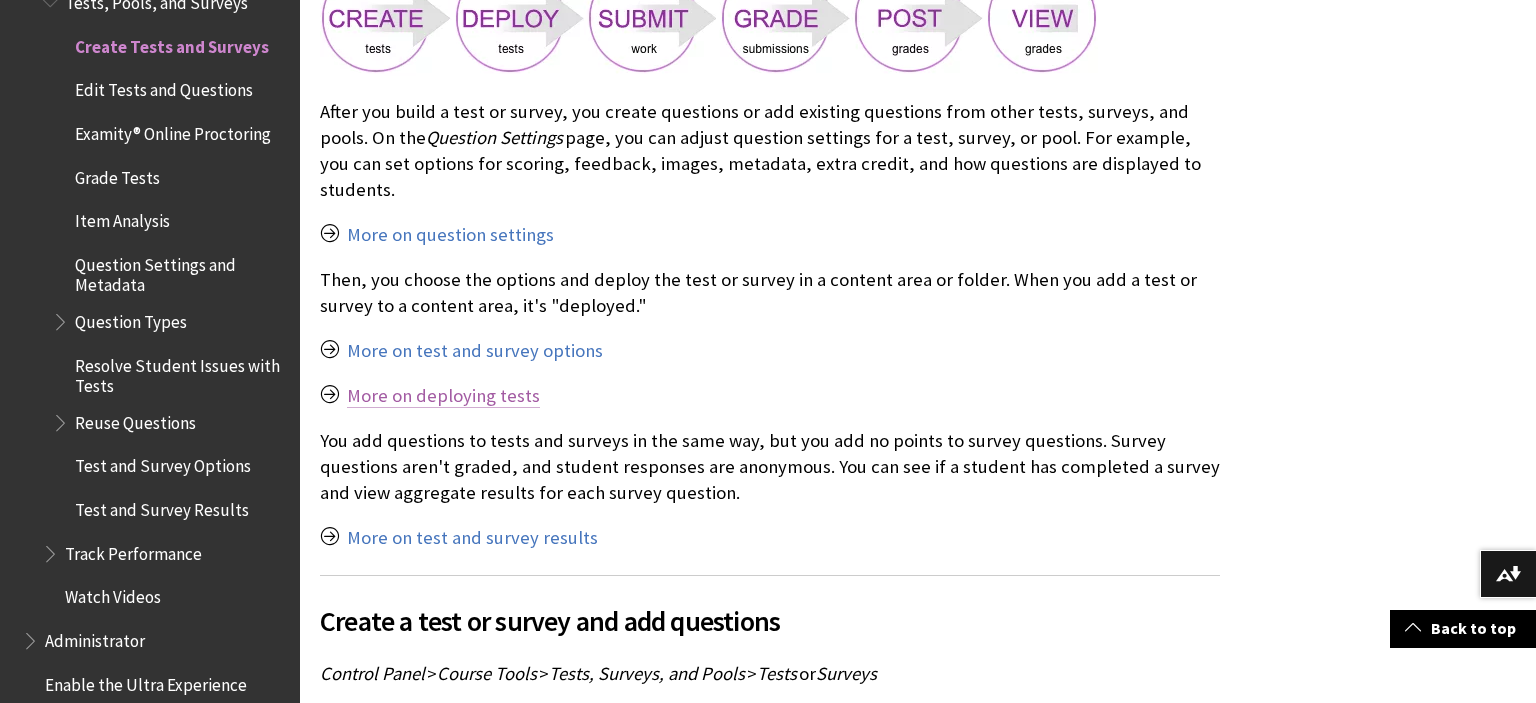 click on "More on deploying tests" at bounding box center [443, 396] 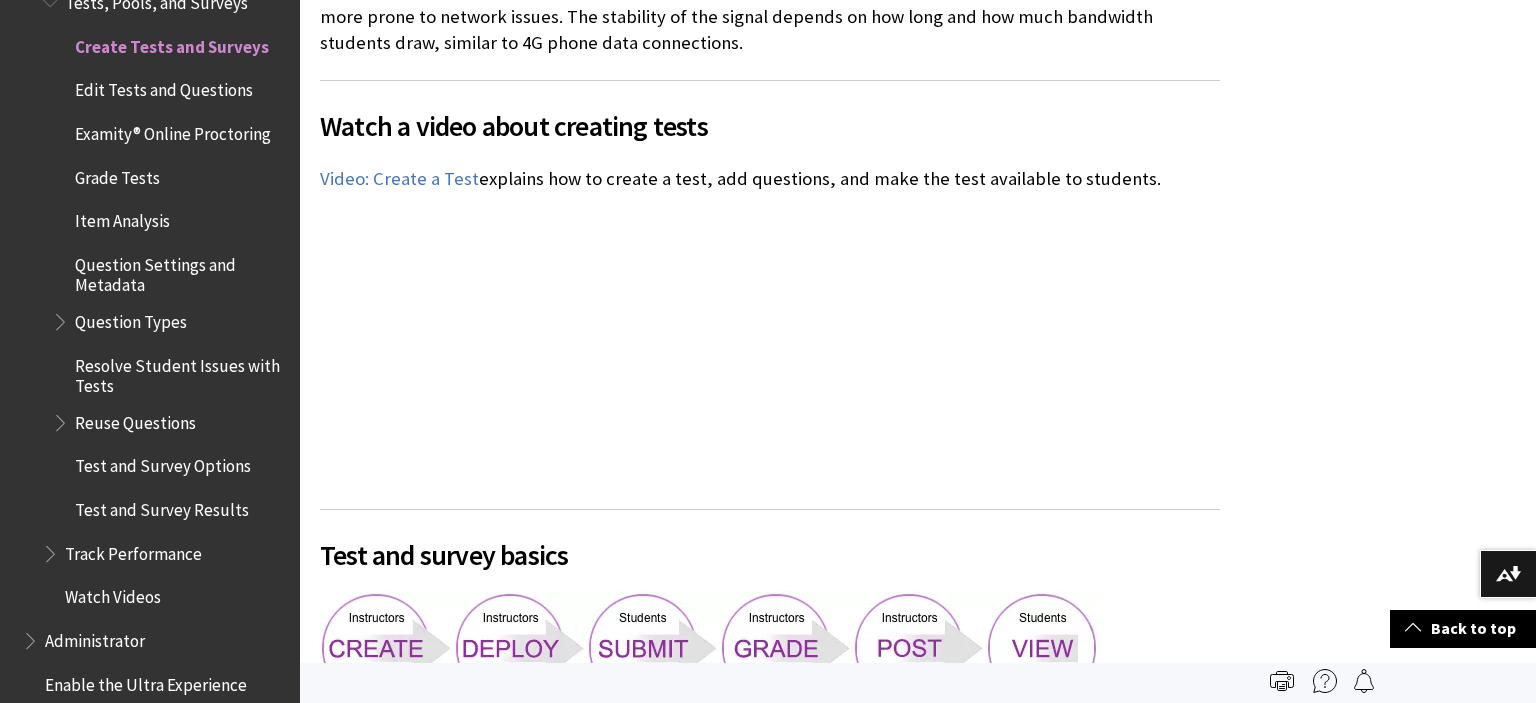 scroll, scrollTop: 1270, scrollLeft: 0, axis: vertical 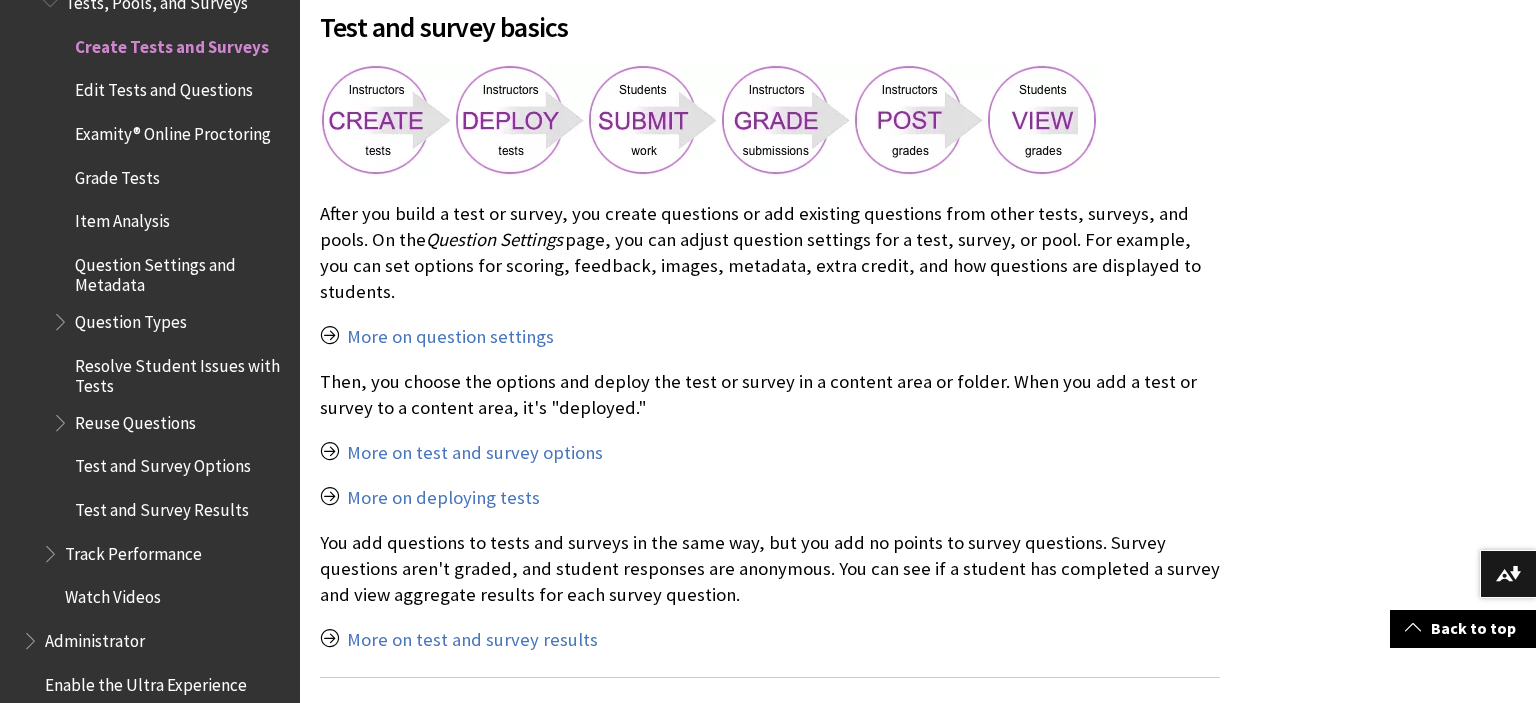 click on "use a wired connection" at bounding box center [918, 1607] 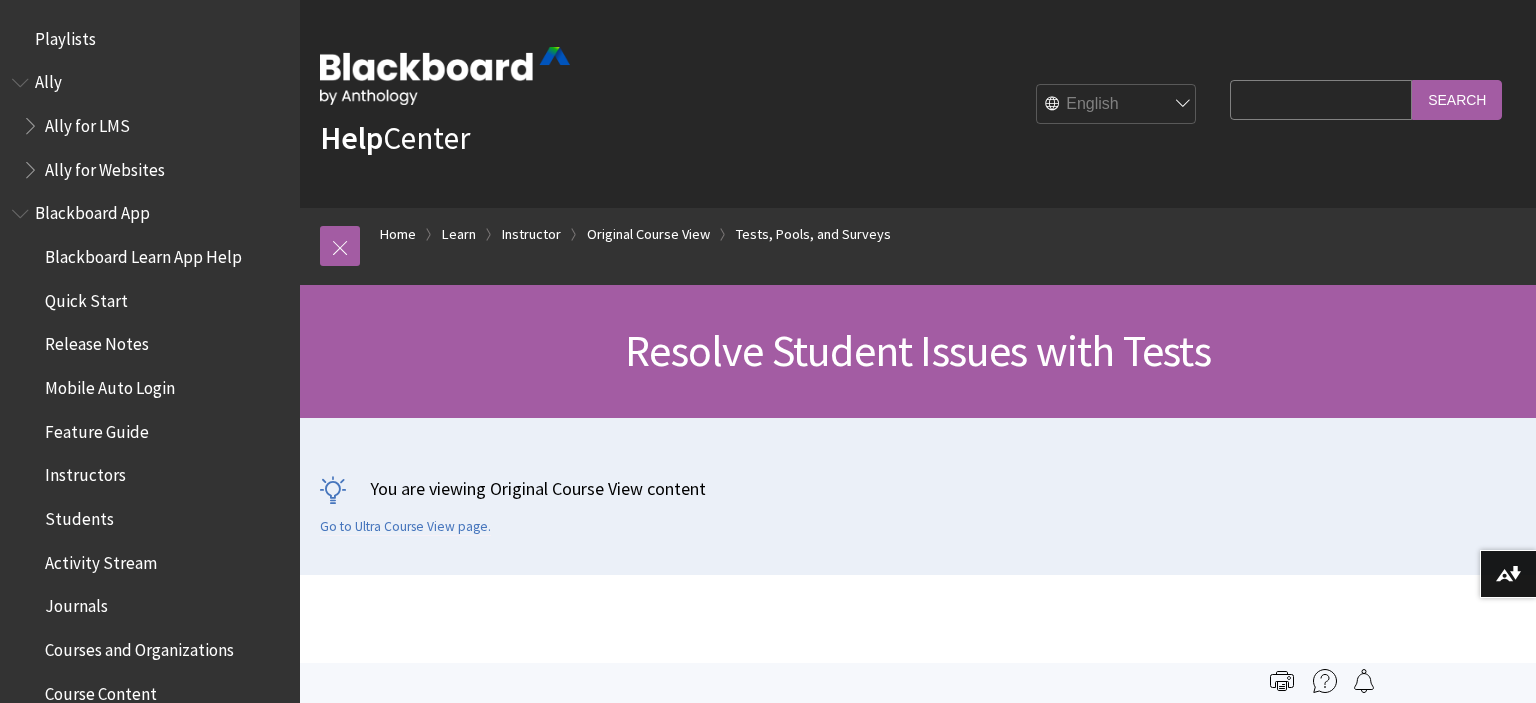 scroll, scrollTop: 0, scrollLeft: 0, axis: both 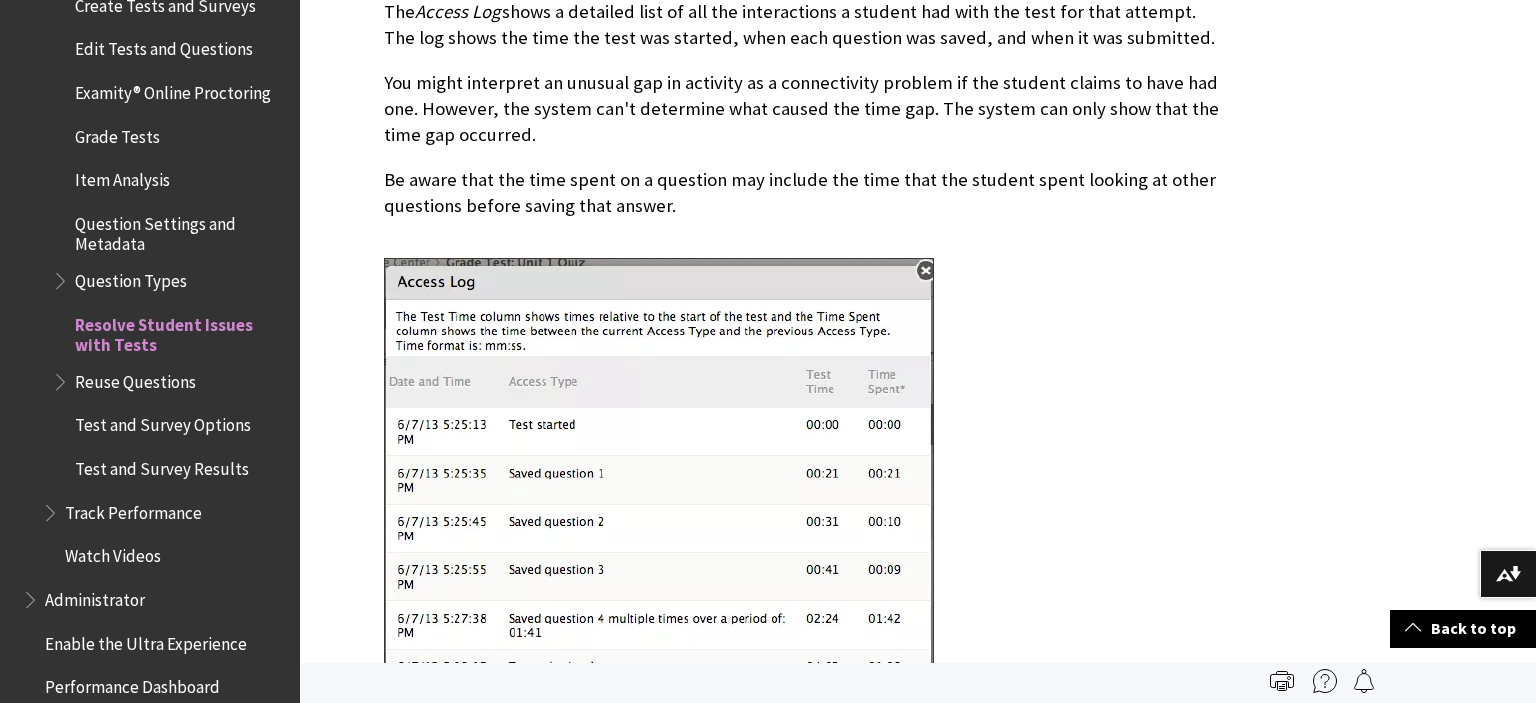 click on "Test and Survey Options" at bounding box center (163, 422) 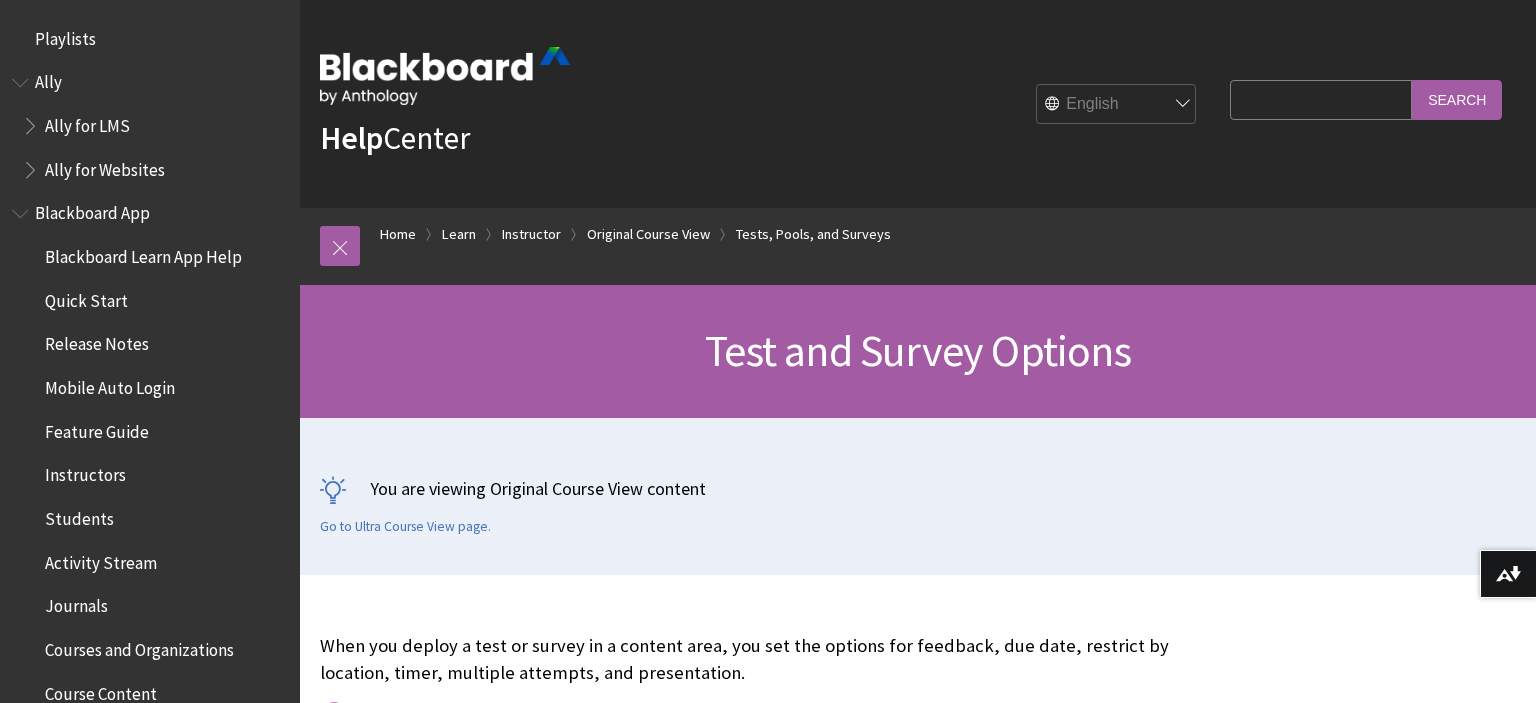 scroll, scrollTop: 634, scrollLeft: 0, axis: vertical 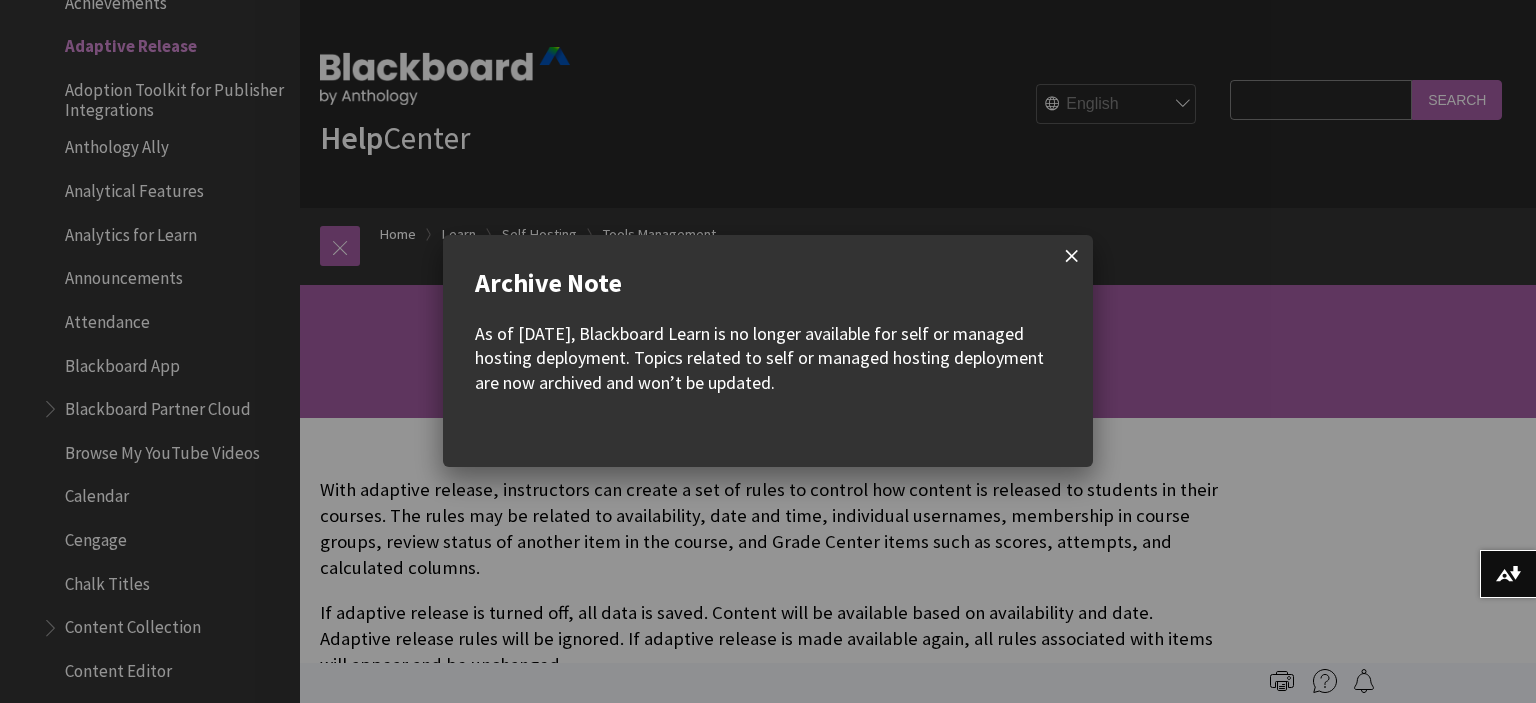 click at bounding box center [1072, 256] 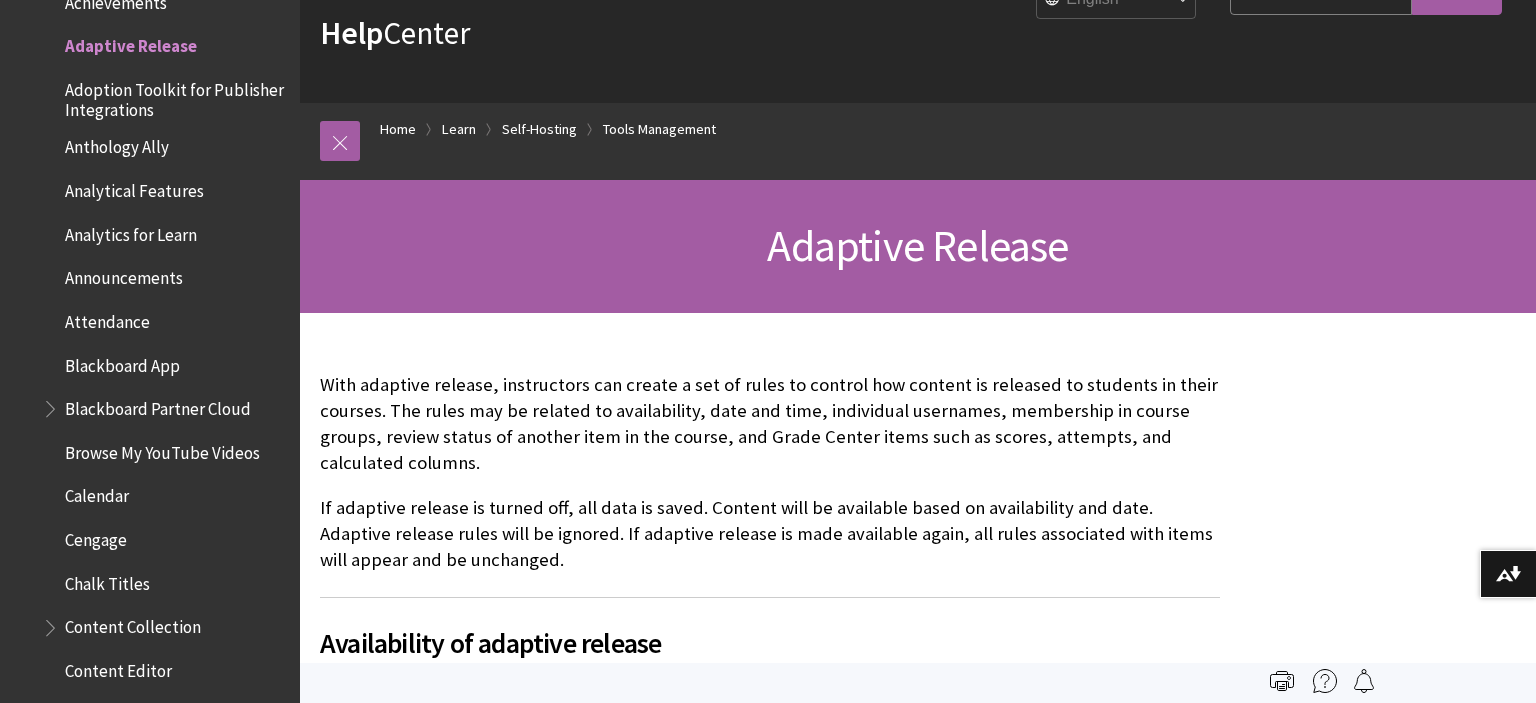 scroll, scrollTop: 422, scrollLeft: 0, axis: vertical 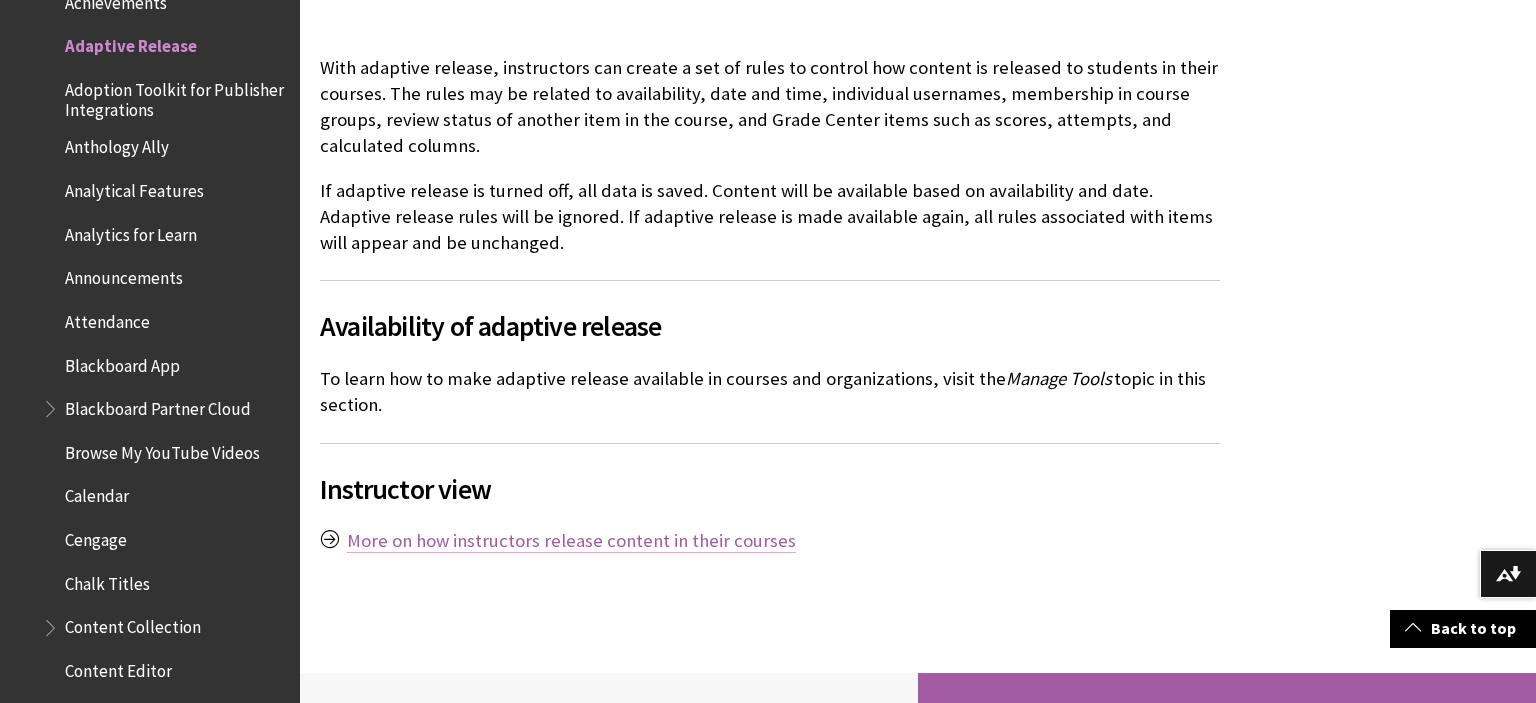 click on "More on how instructors release content in their courses" at bounding box center [571, 541] 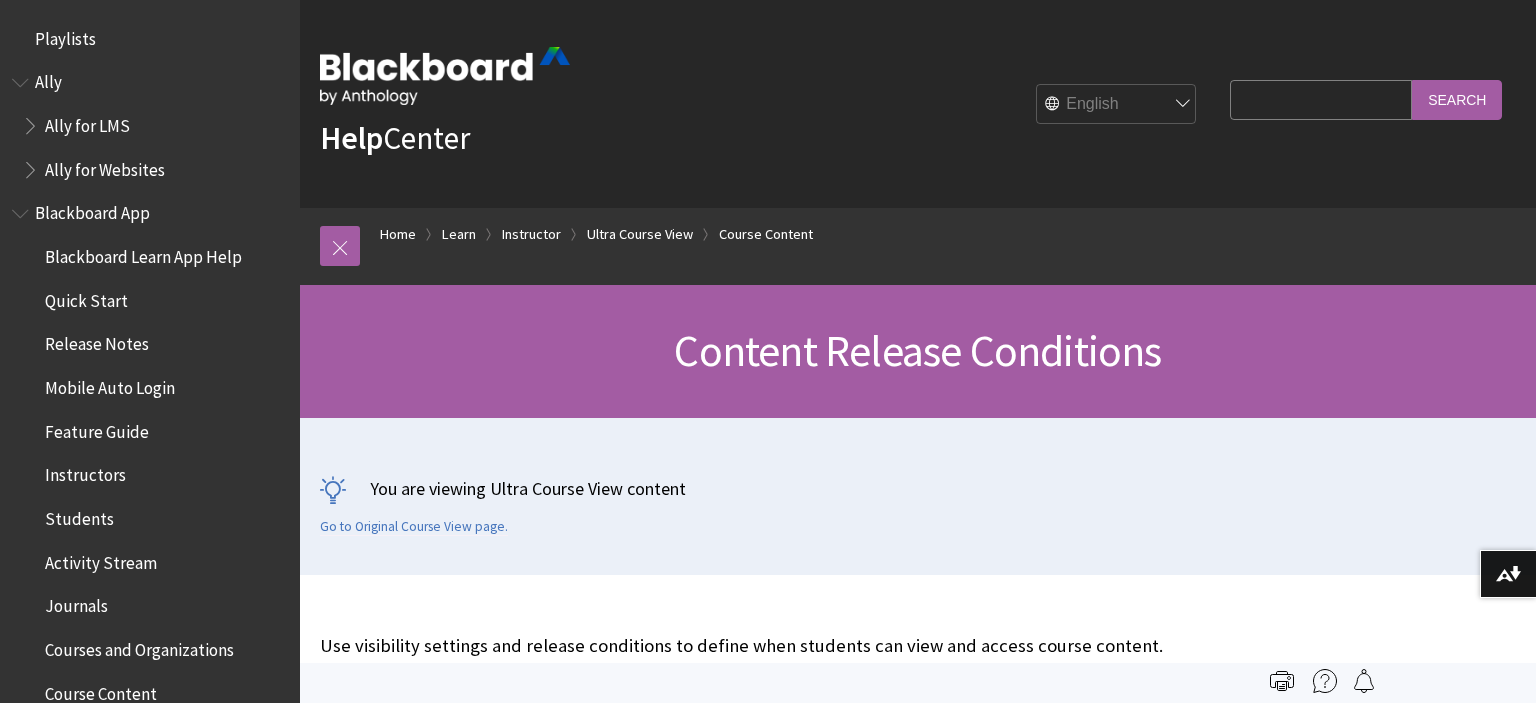 scroll, scrollTop: 0, scrollLeft: 0, axis: both 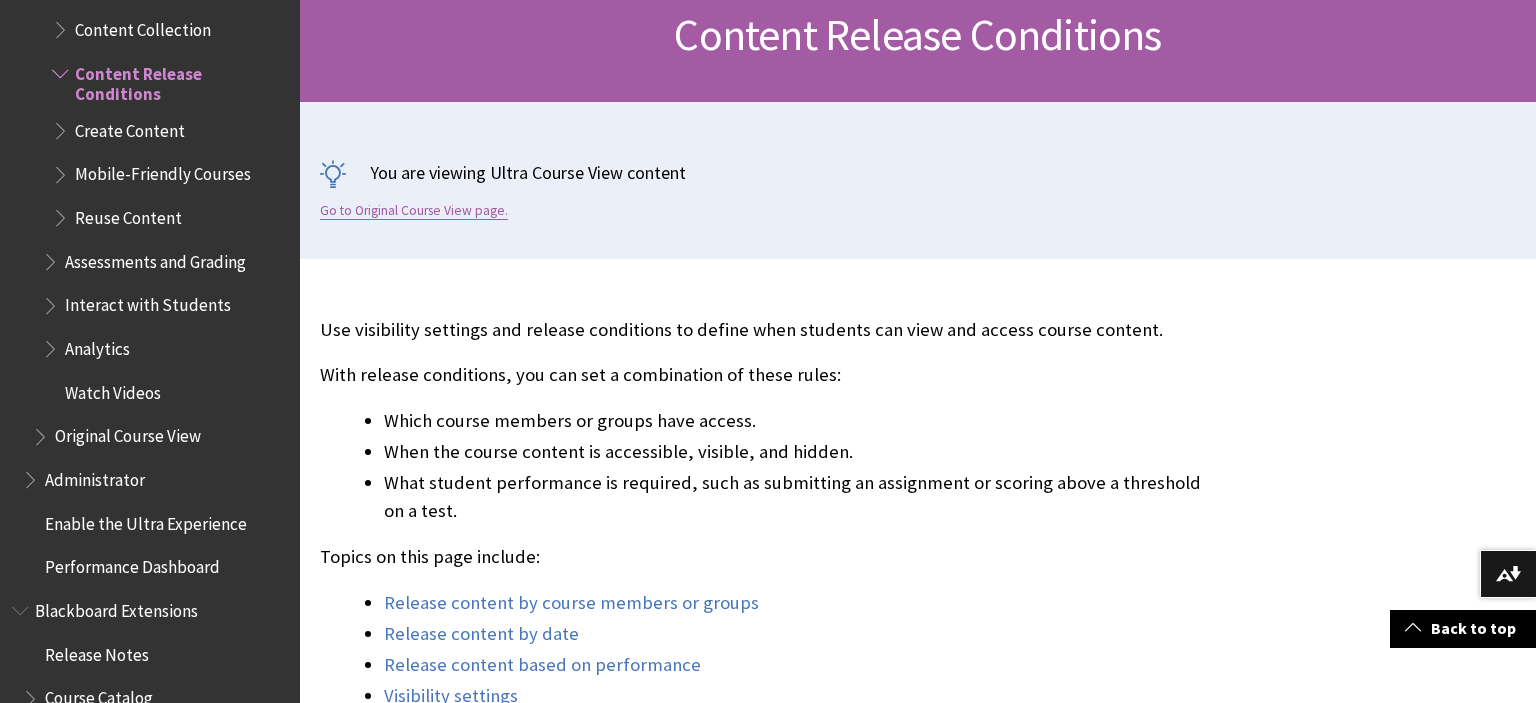 click on "Go to Original Course View page." at bounding box center (414, 211) 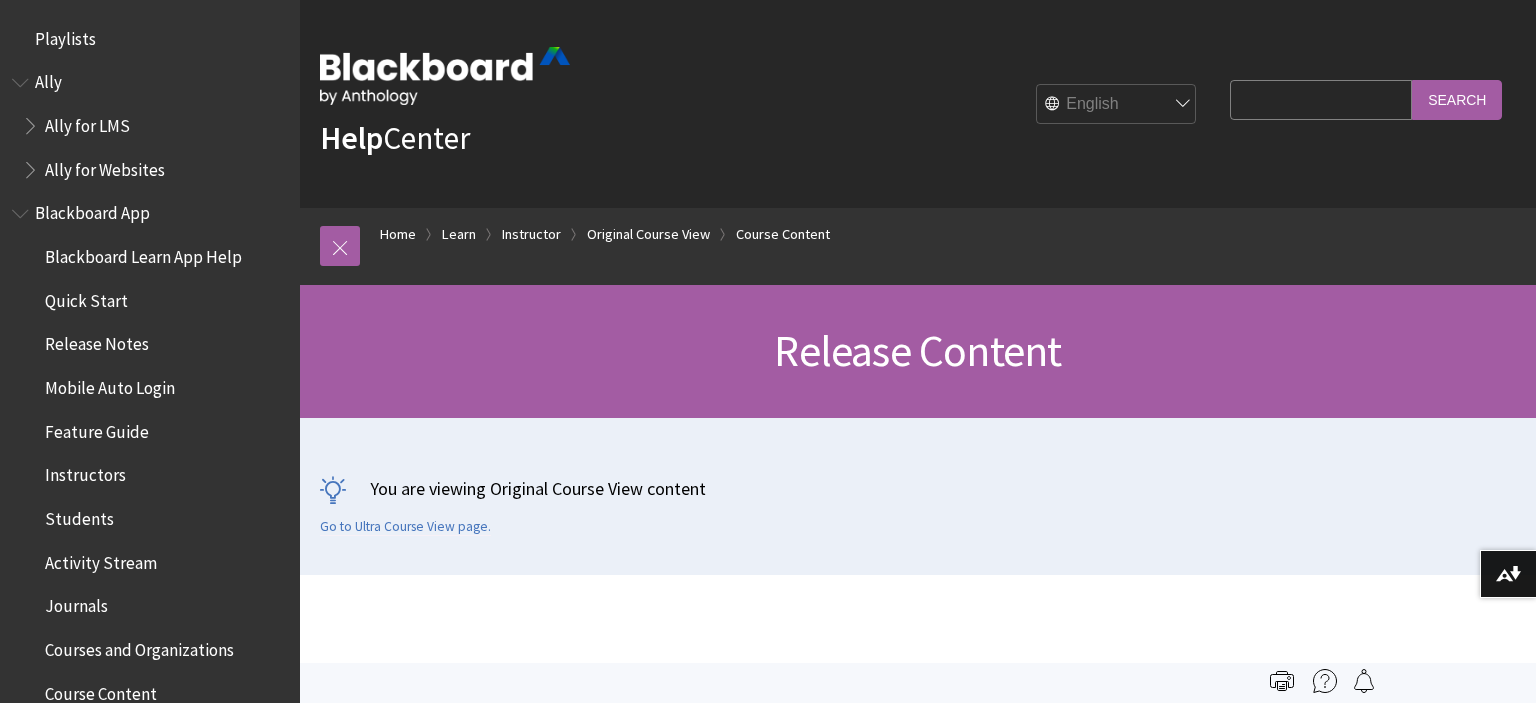 scroll, scrollTop: 0, scrollLeft: 0, axis: both 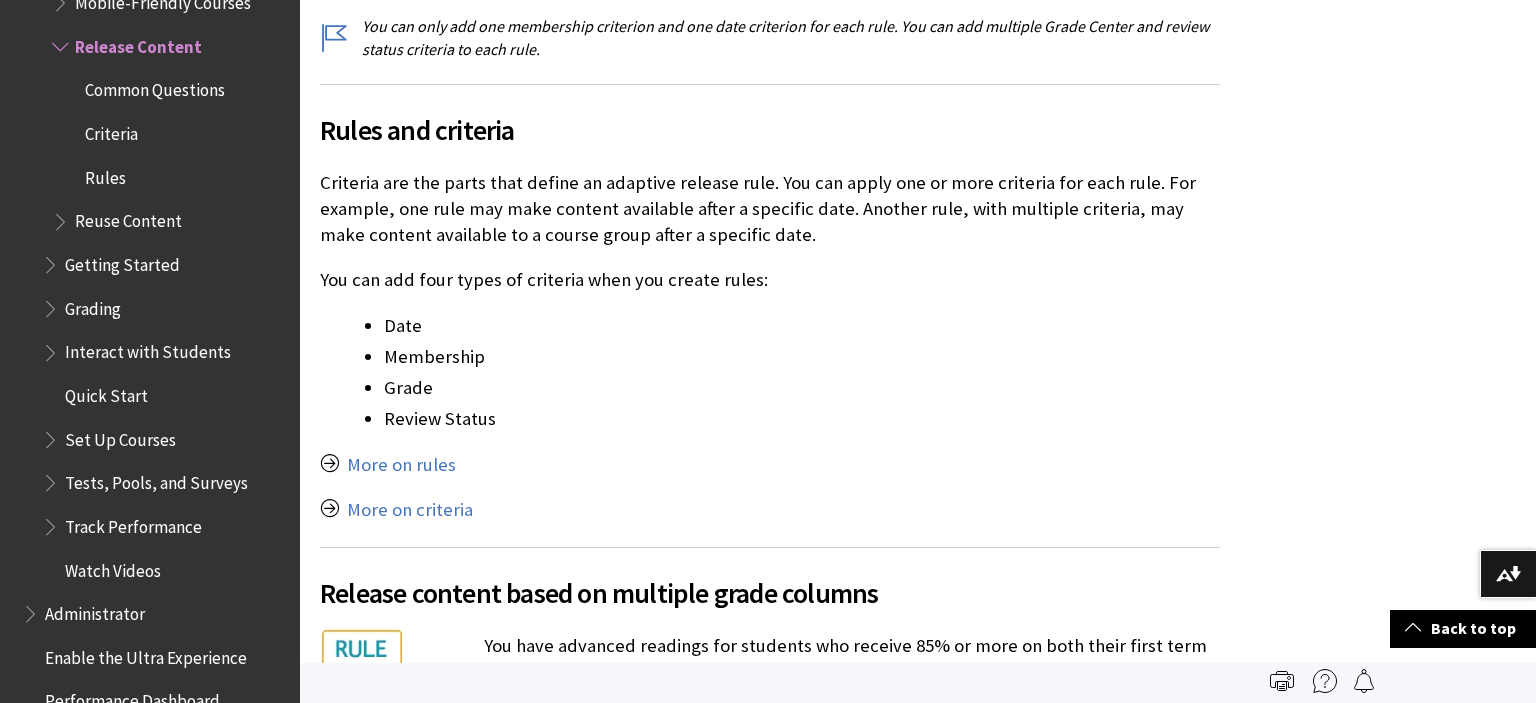 click on "Common Questions" at bounding box center [155, 87] 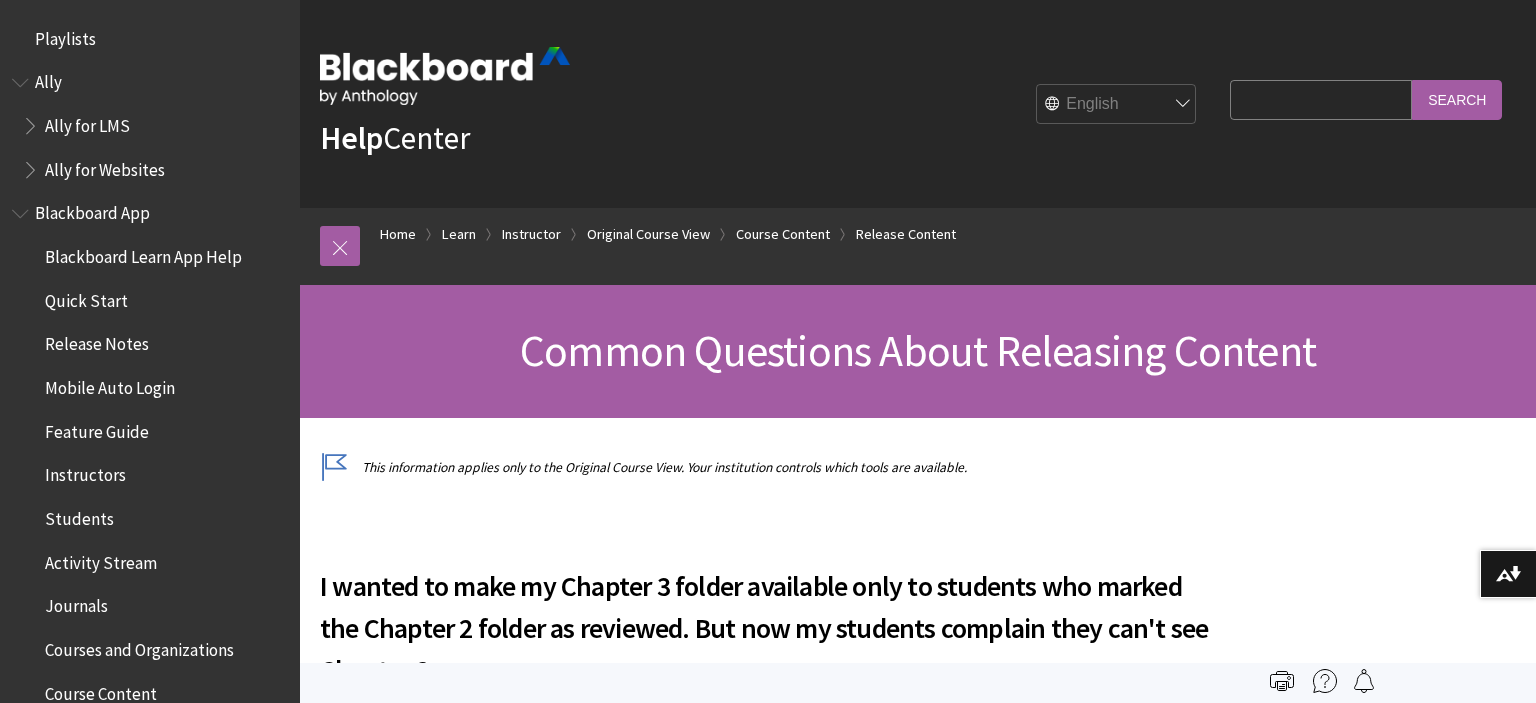 scroll, scrollTop: 0, scrollLeft: 0, axis: both 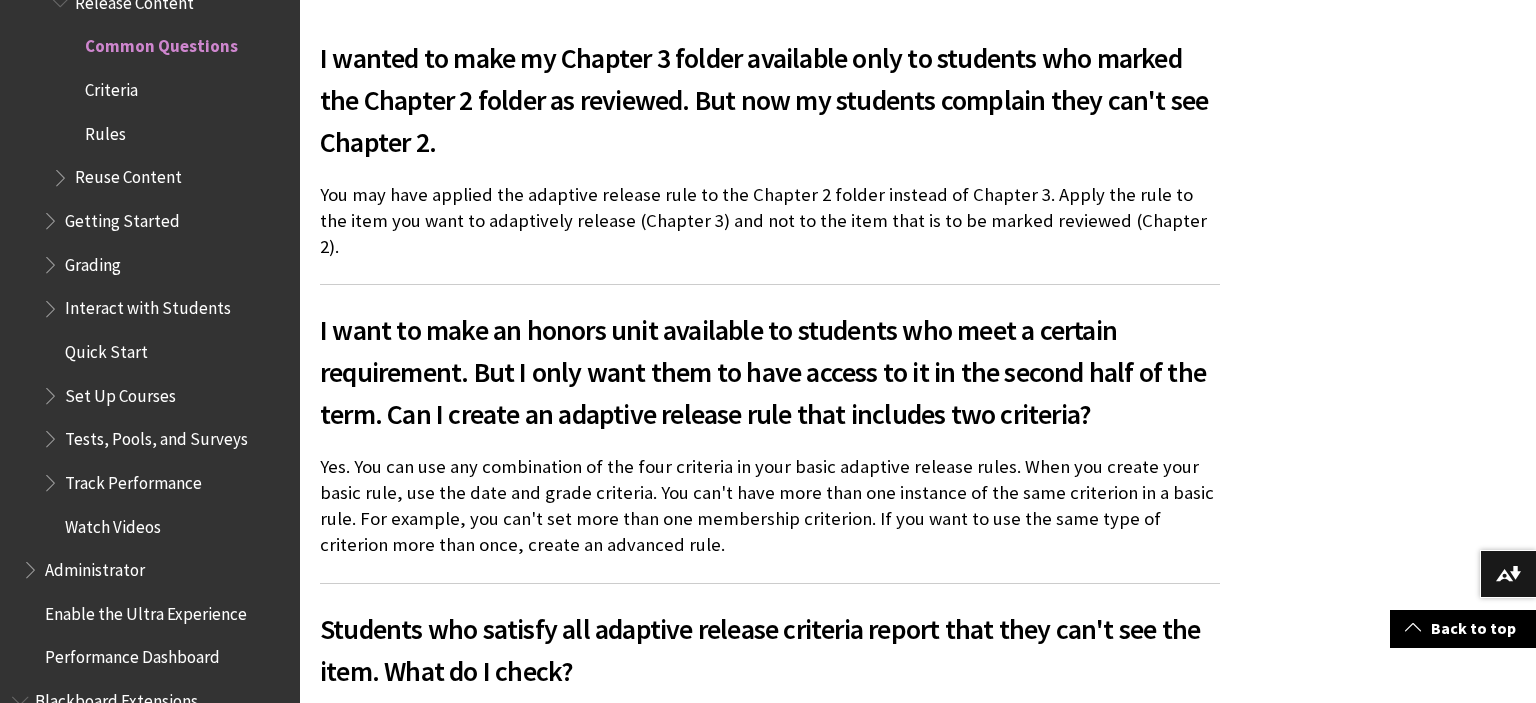 click on "Criteria" at bounding box center (111, 86) 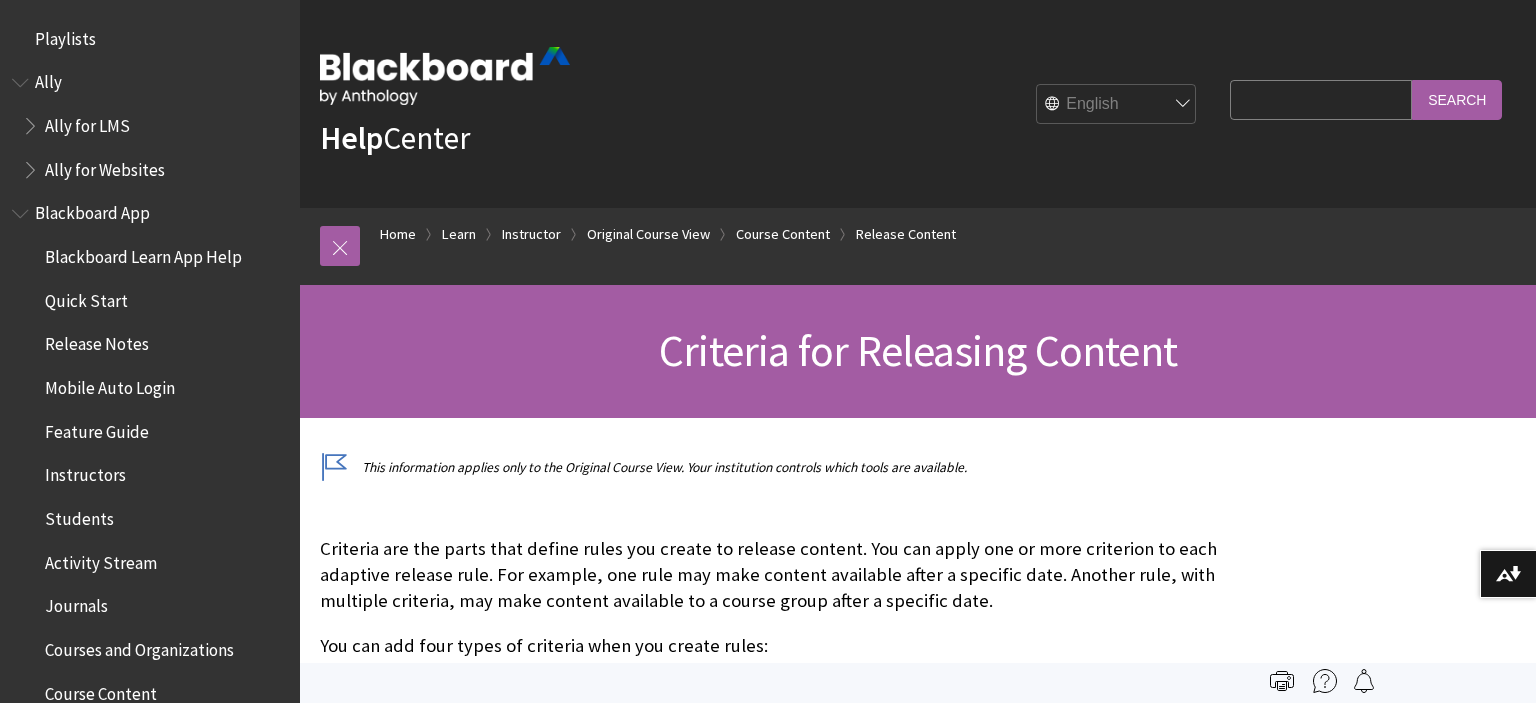 scroll, scrollTop: 0, scrollLeft: 0, axis: both 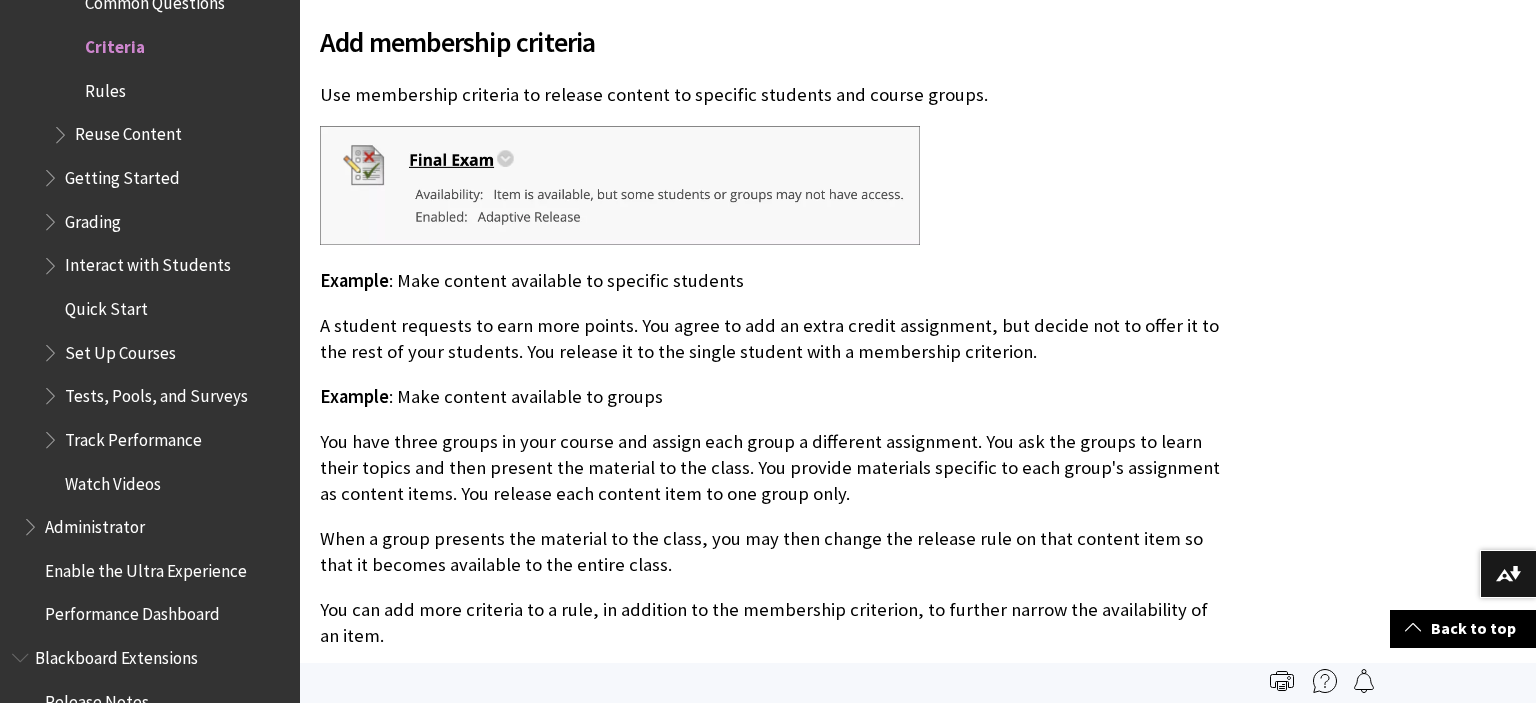 click on "This information applies only to the Original Course View. Your institution controls which tools are available." at bounding box center (918, 1409) 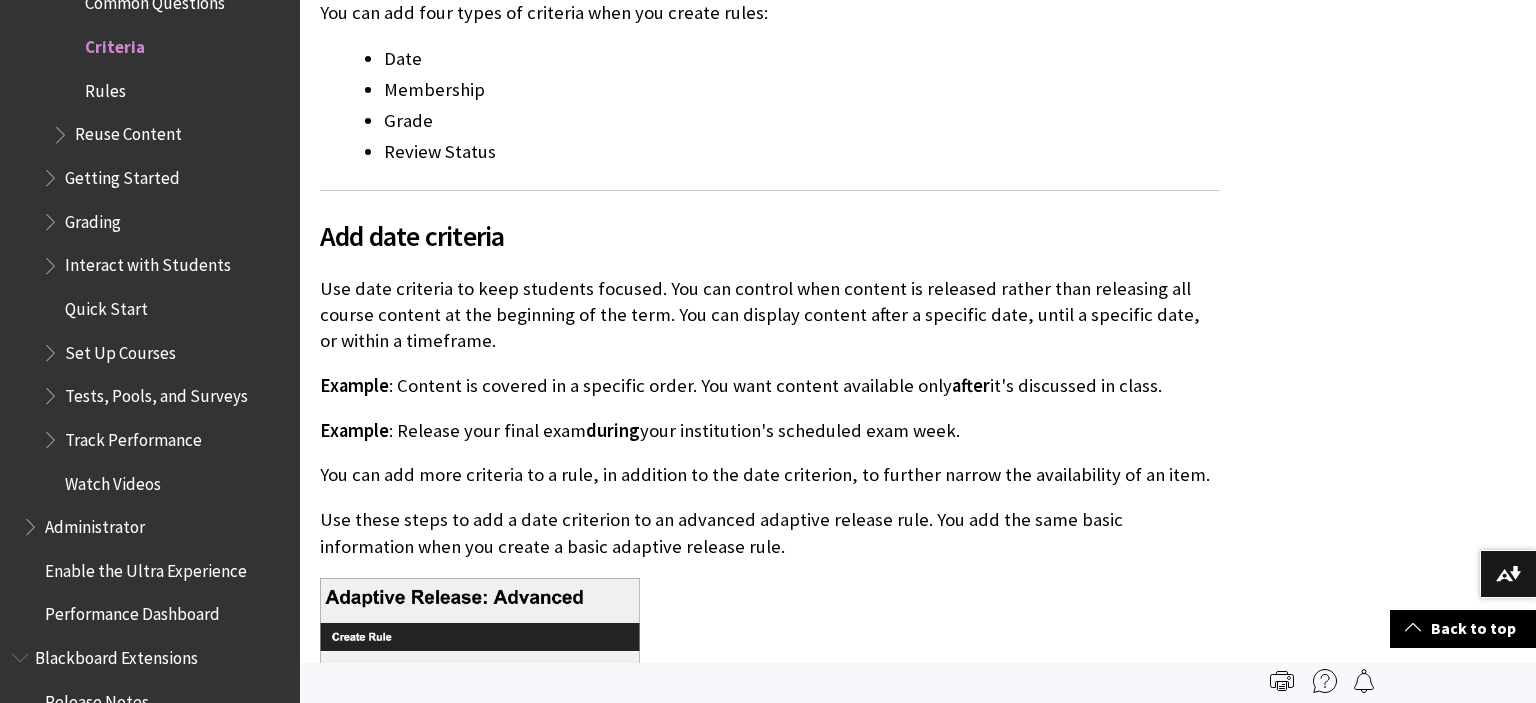 scroll, scrollTop: 0, scrollLeft: 0, axis: both 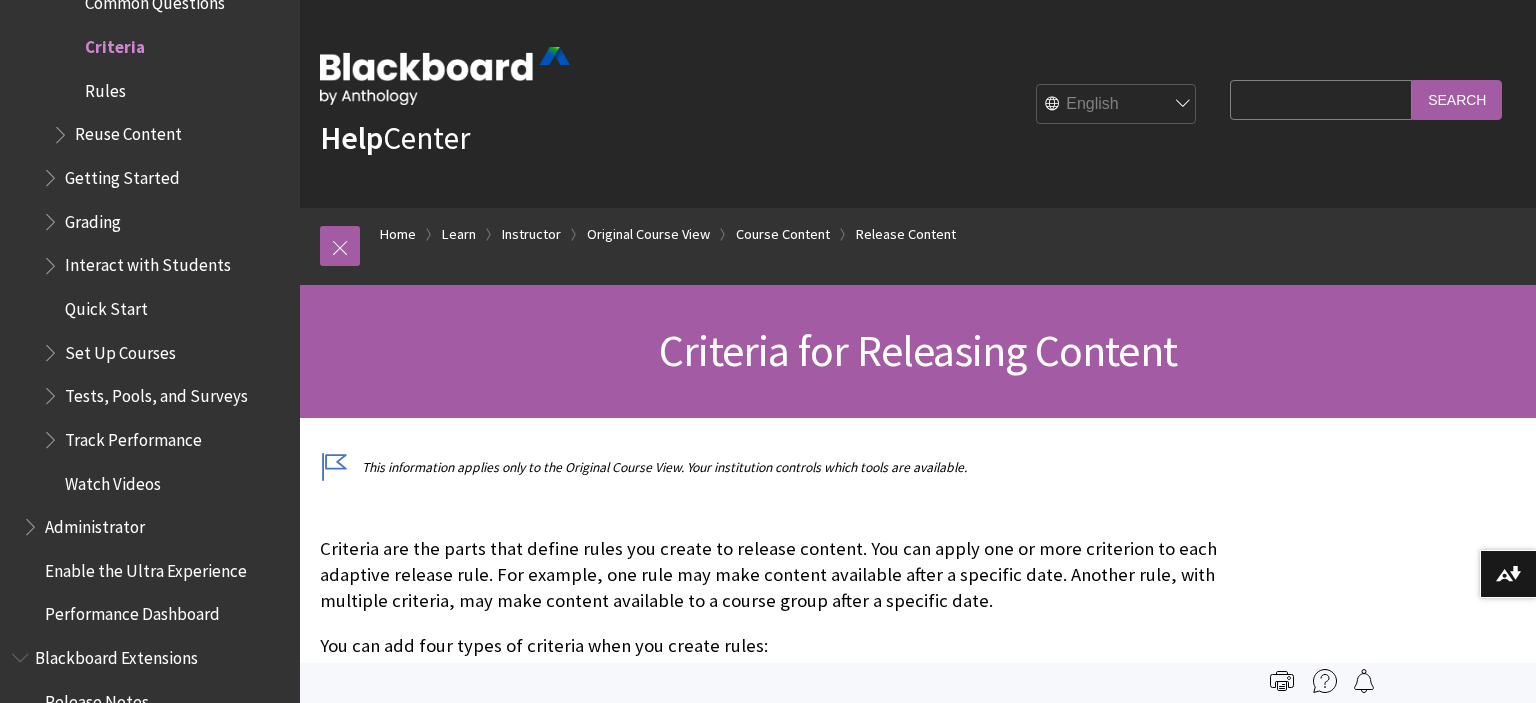click on "This information applies only to the Original Course View. Your institution controls which tools are available." at bounding box center [918, 3098] 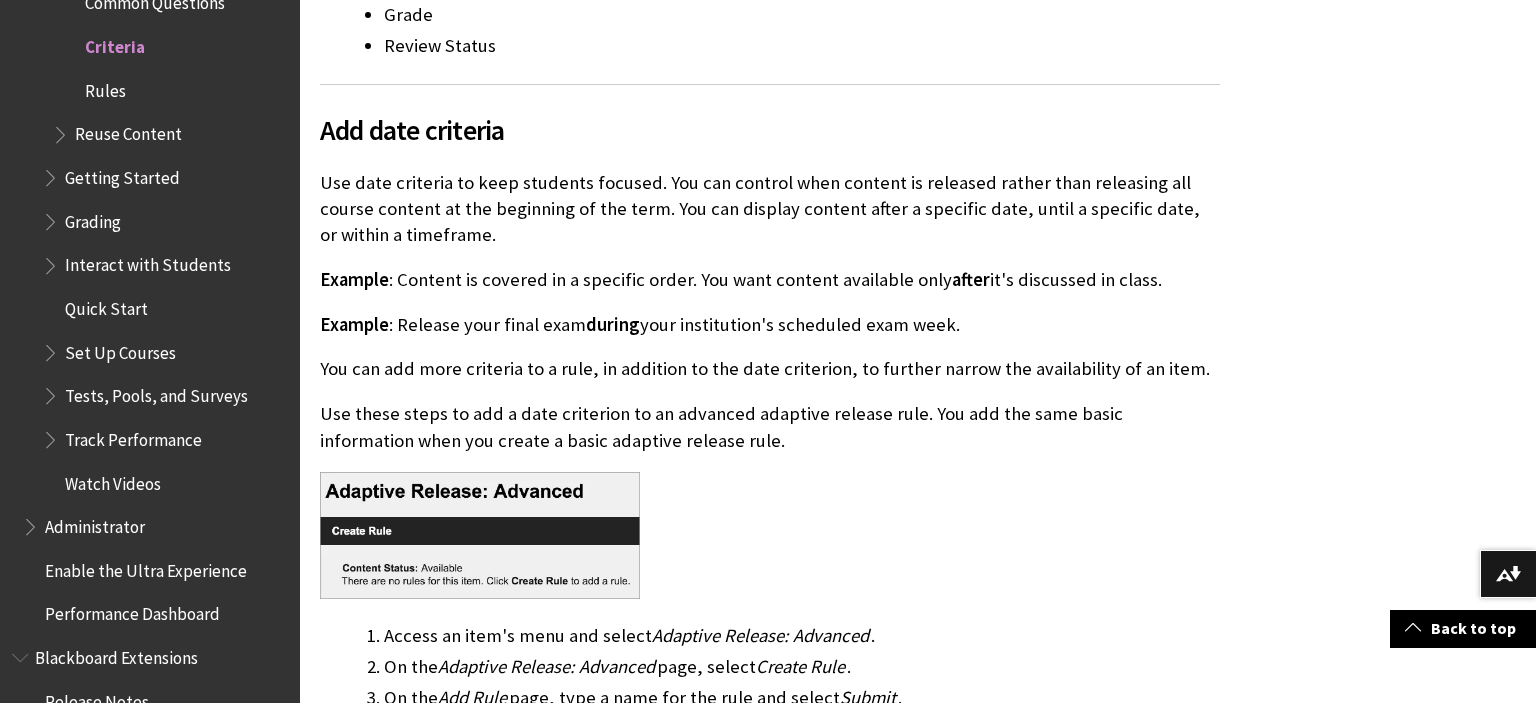 scroll, scrollTop: 316, scrollLeft: 0, axis: vertical 